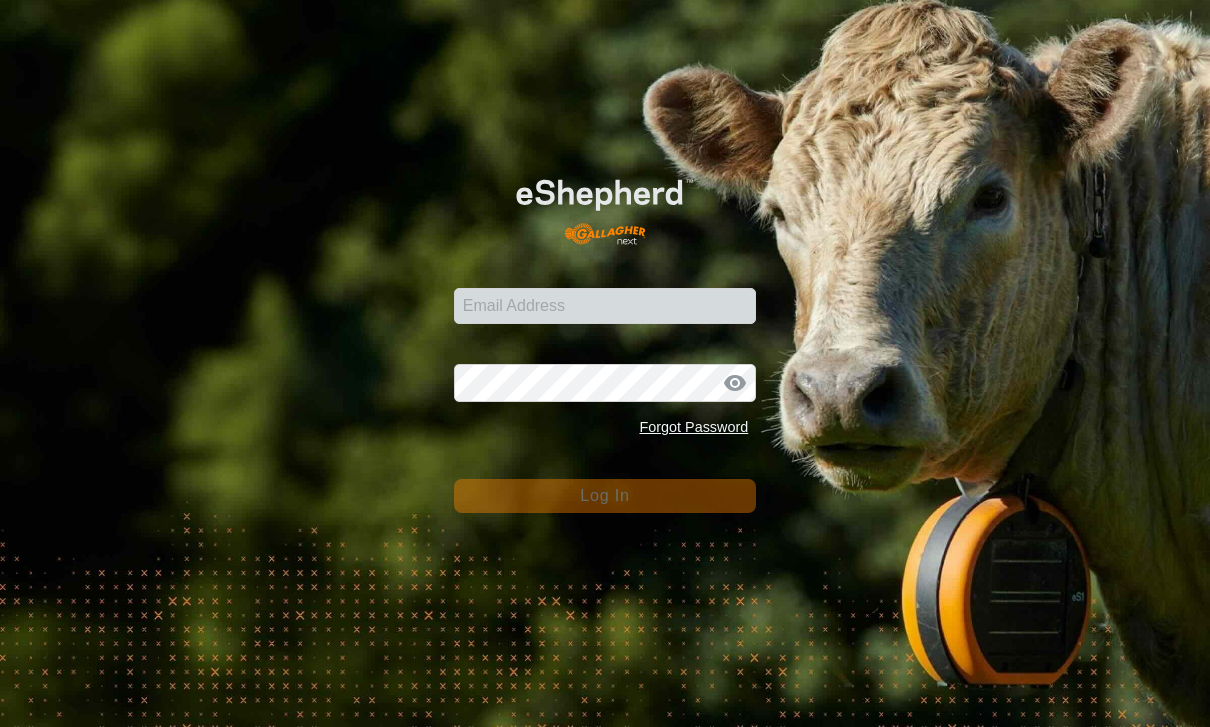 scroll, scrollTop: 0, scrollLeft: 0, axis: both 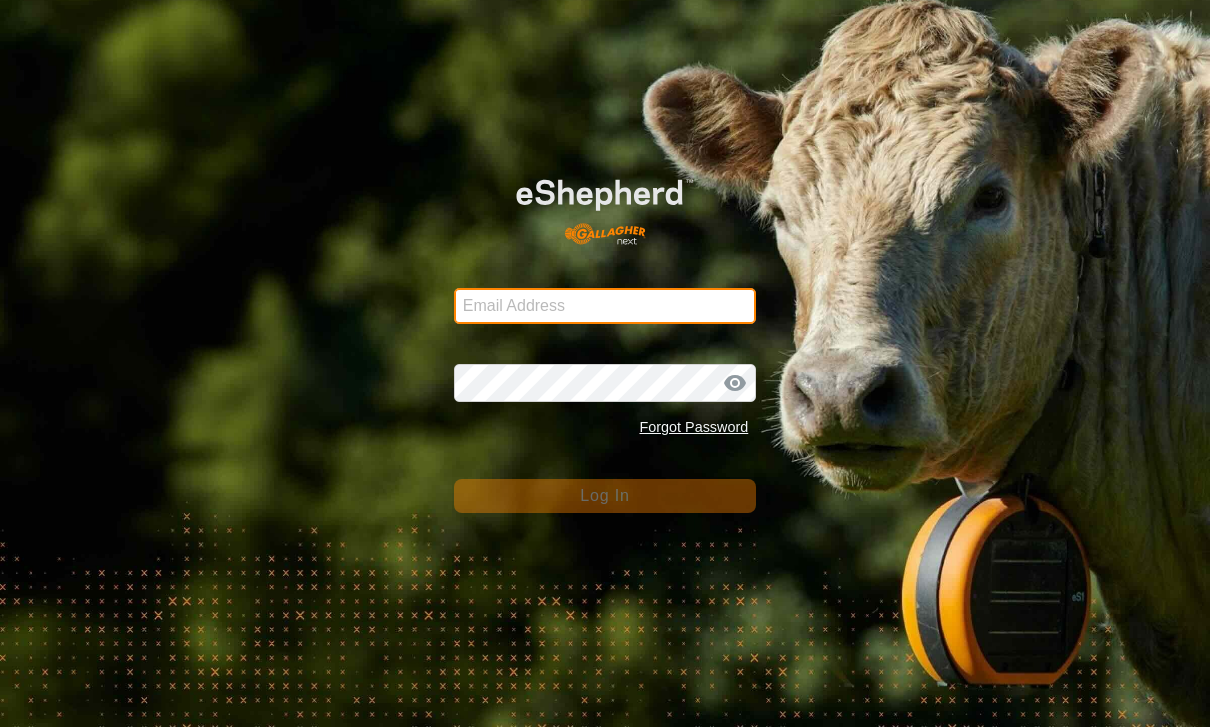 click on "Email Address" at bounding box center [605, 306] 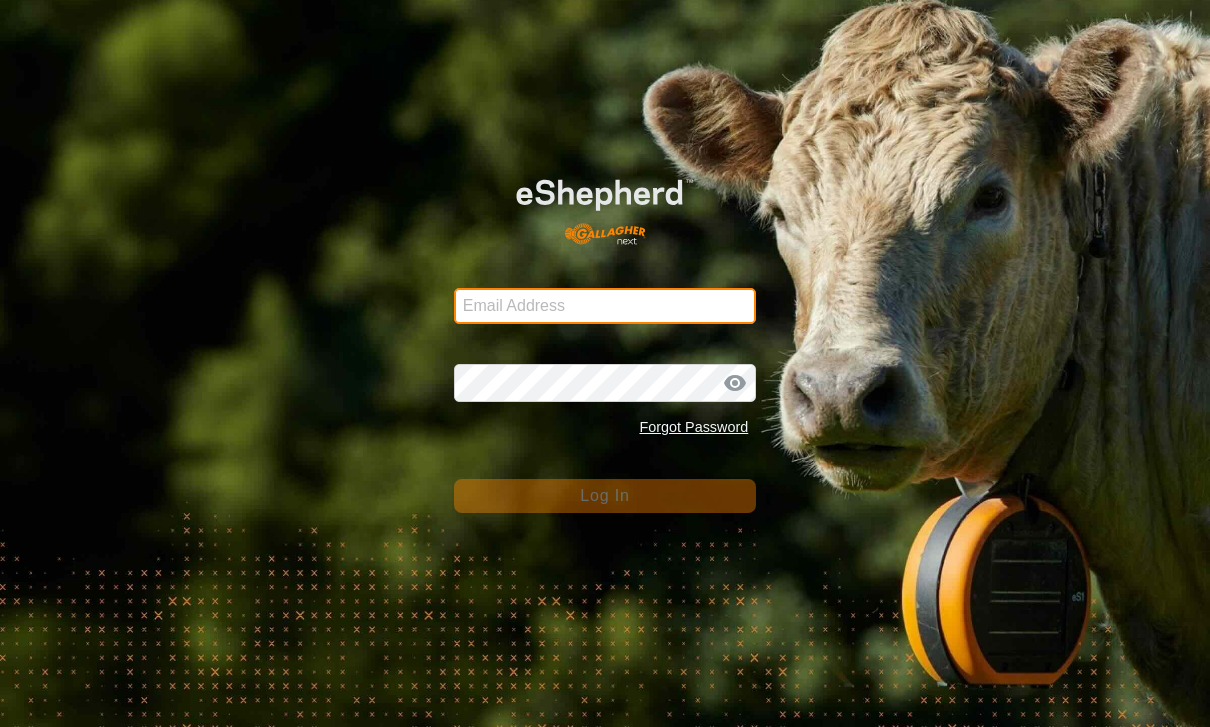 type on "[PERSON_NAME][EMAIL_ADDRESS][PERSON_NAME][DOMAIN_NAME]" 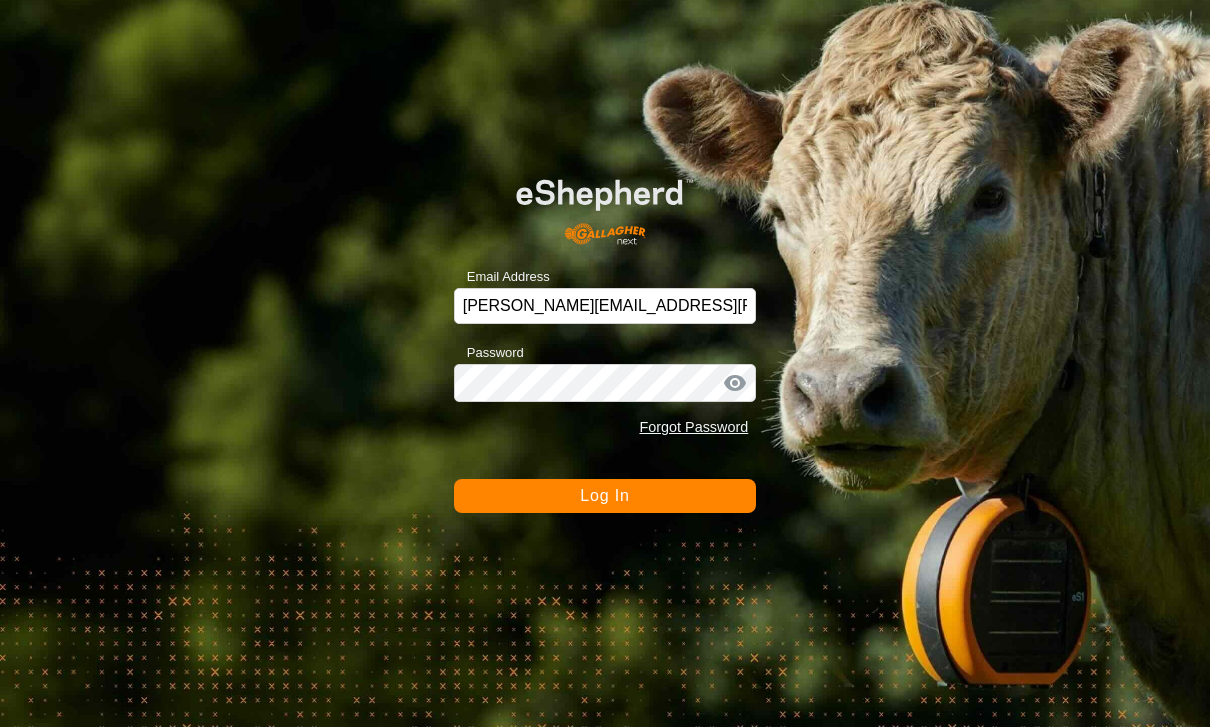 click on "Log In" 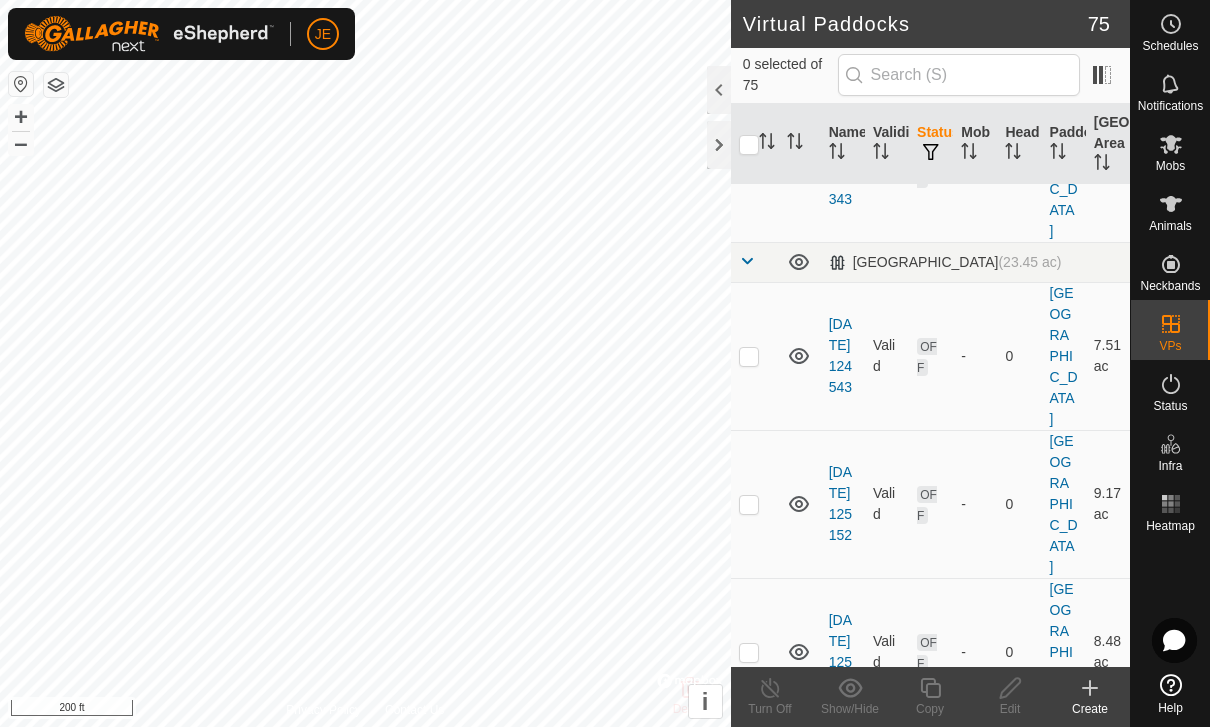 scroll, scrollTop: 10331, scrollLeft: 0, axis: vertical 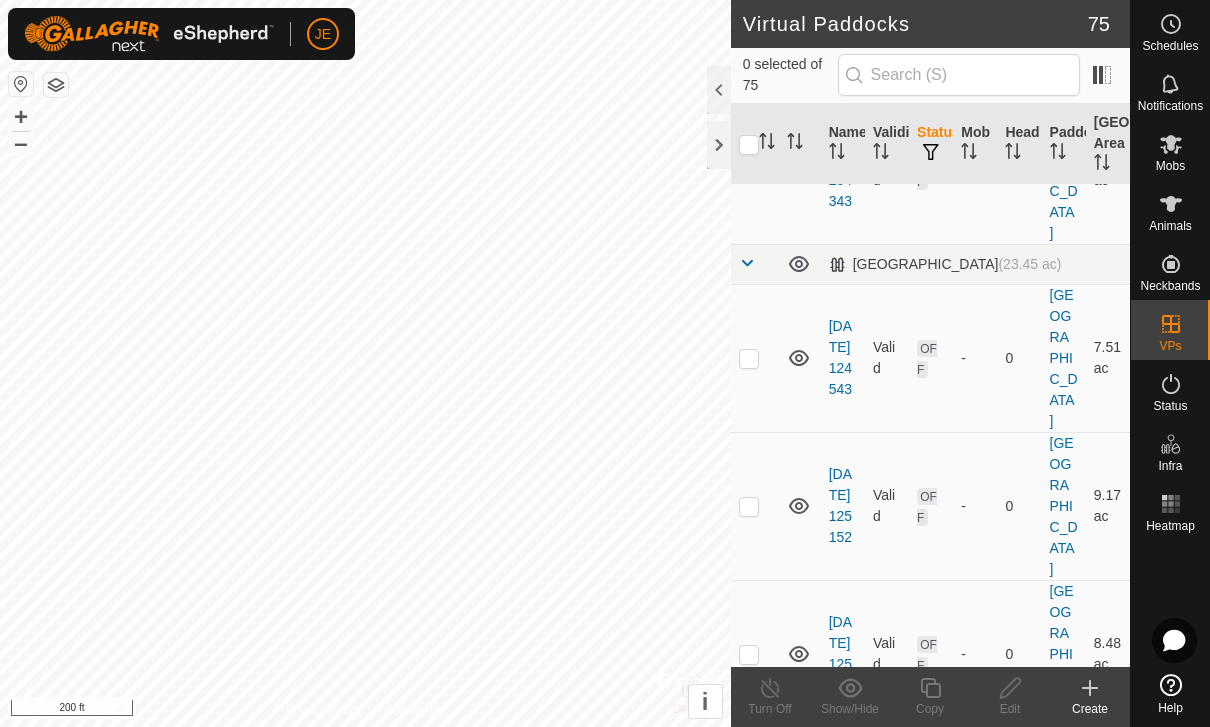 click at bounding box center (749, 1464) 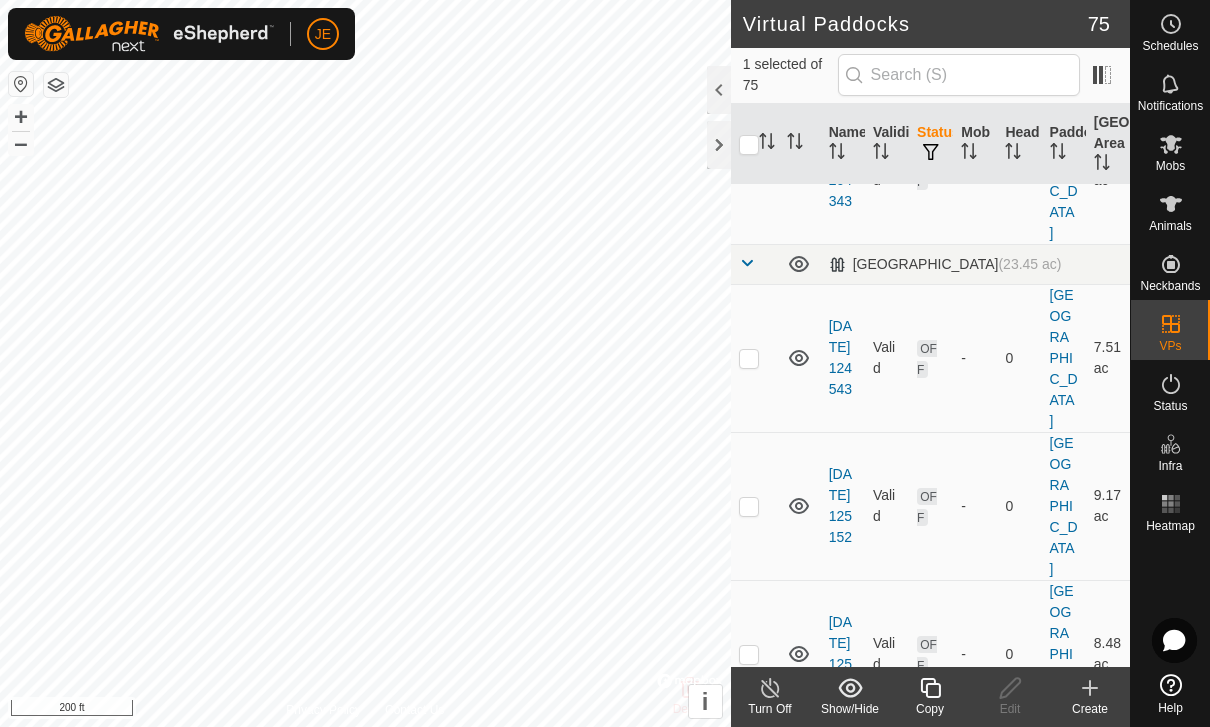 click 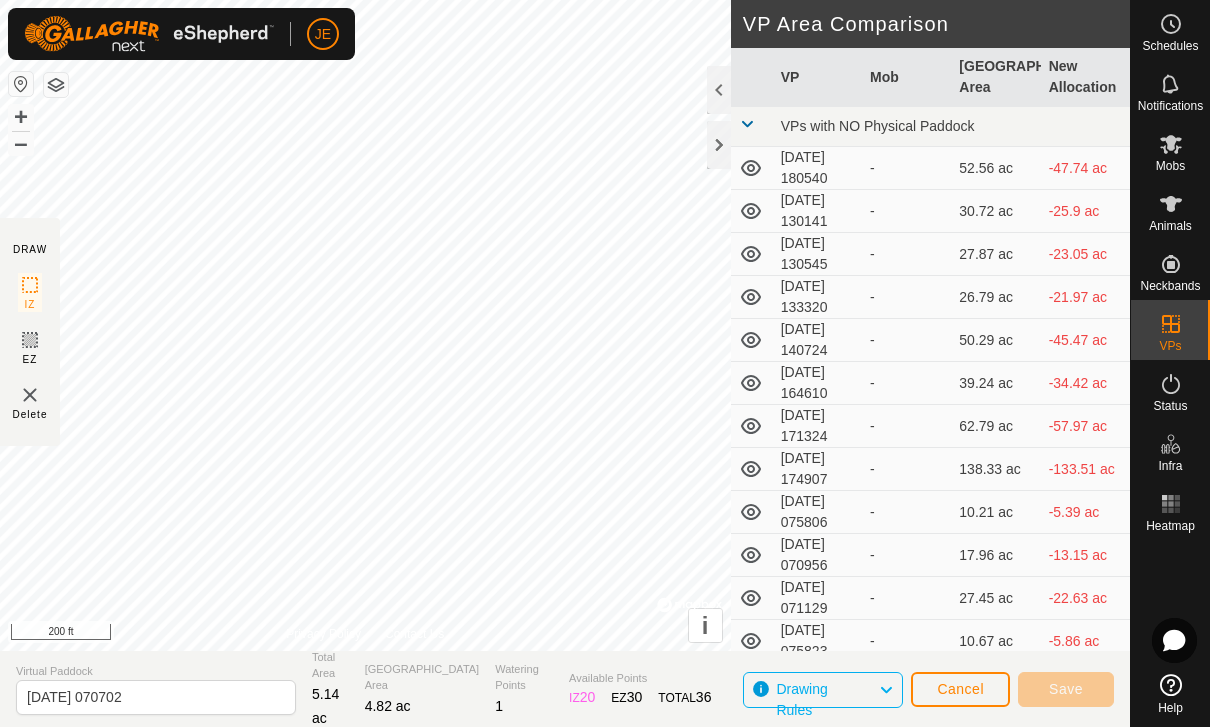 click on "Cancel" 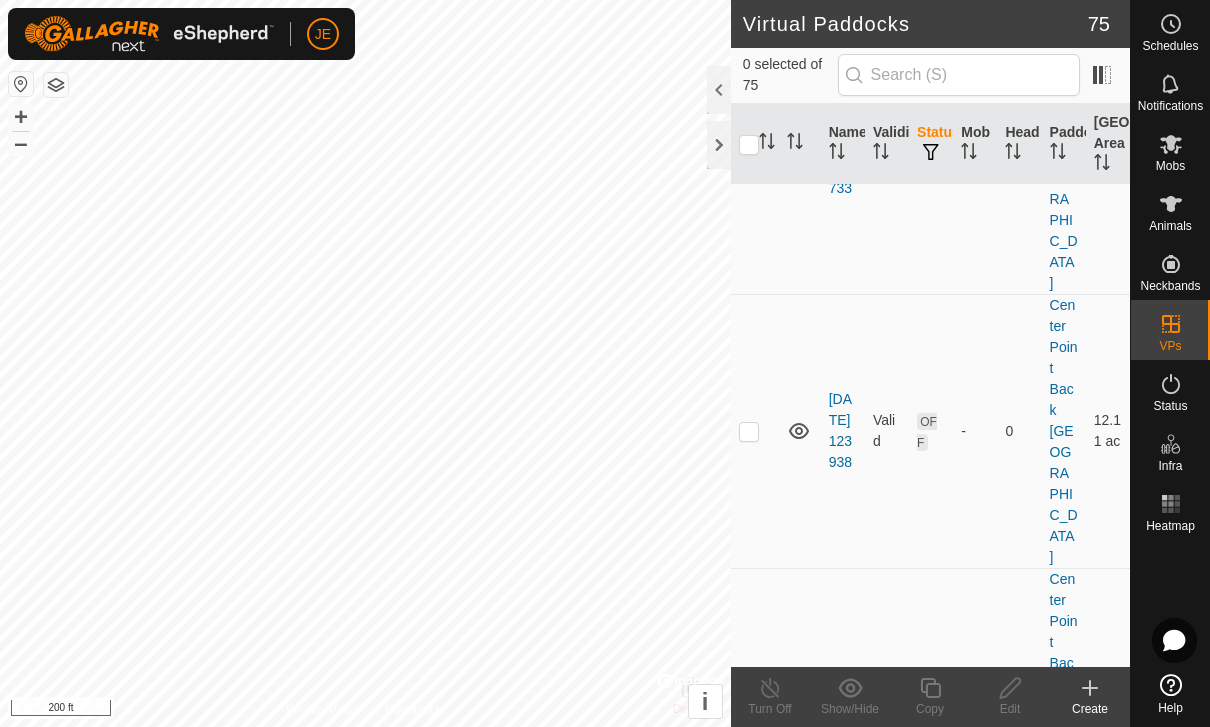 scroll, scrollTop: 8654, scrollLeft: 0, axis: vertical 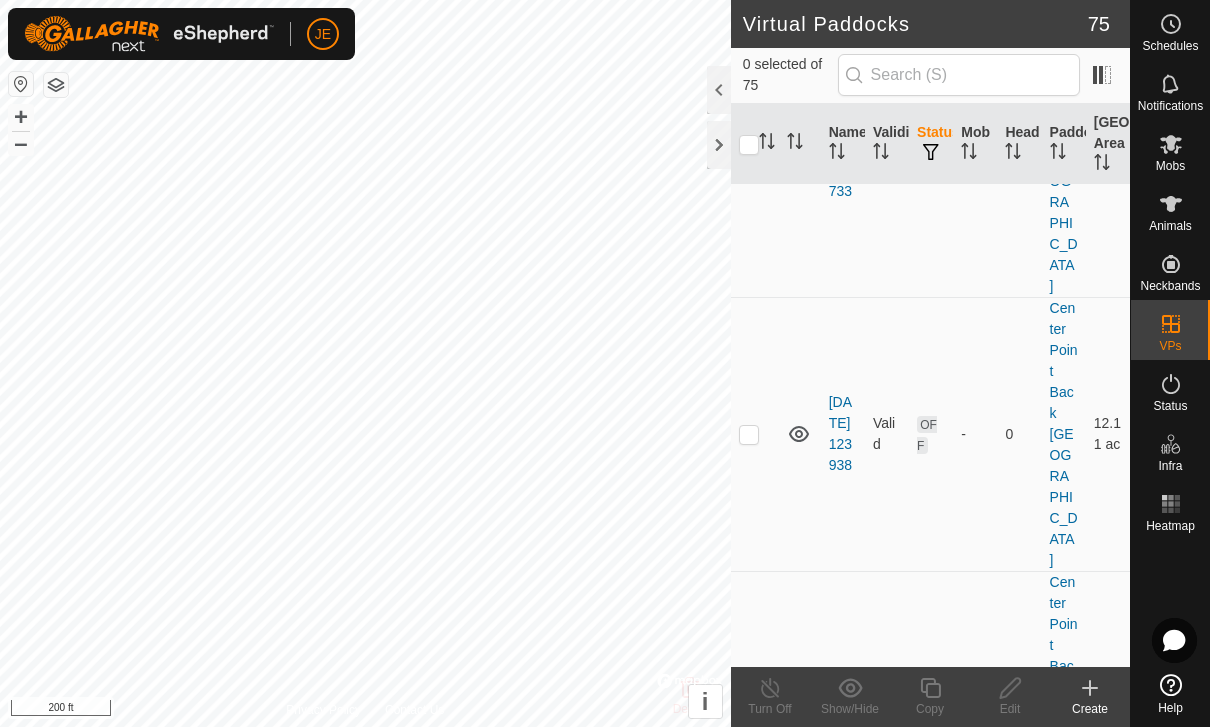 click at bounding box center (749, 960) 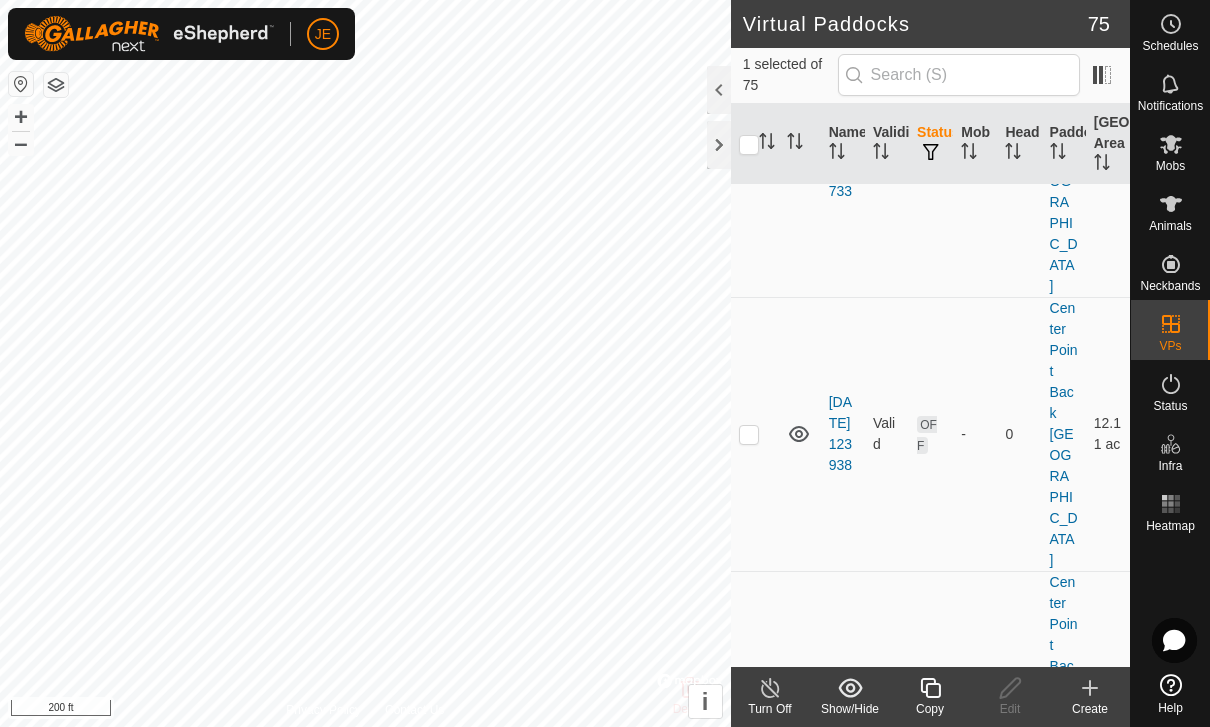 click 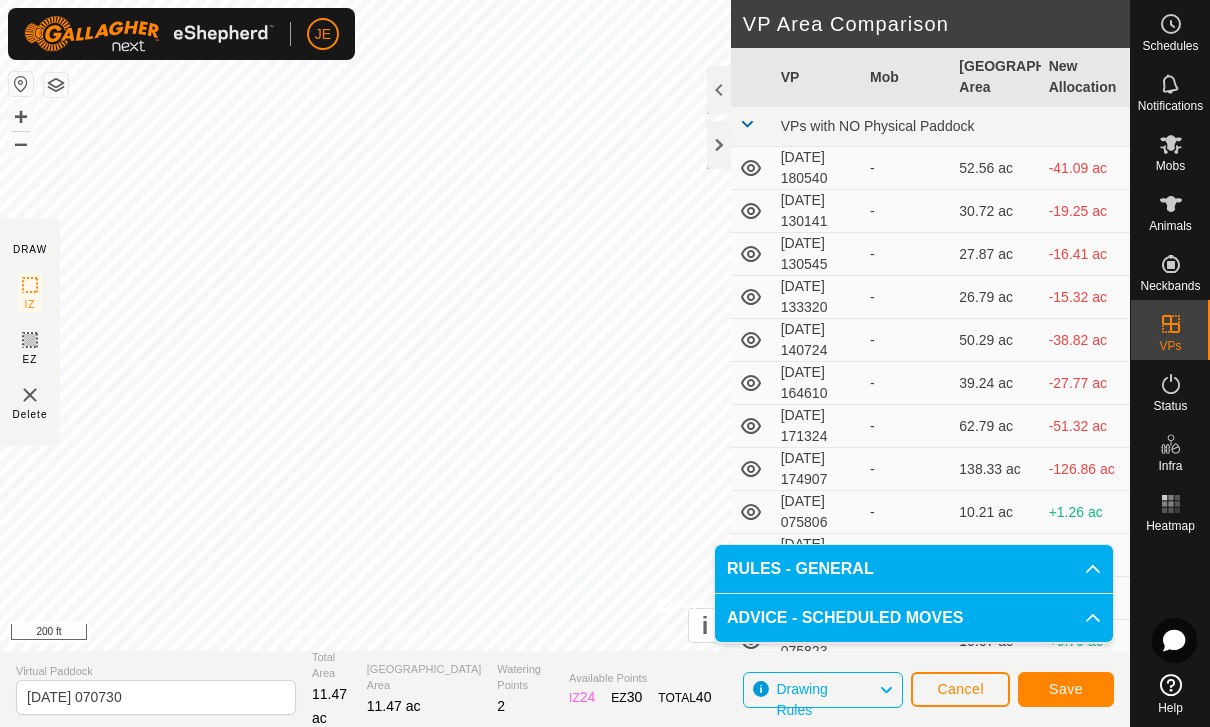 click on "Save" 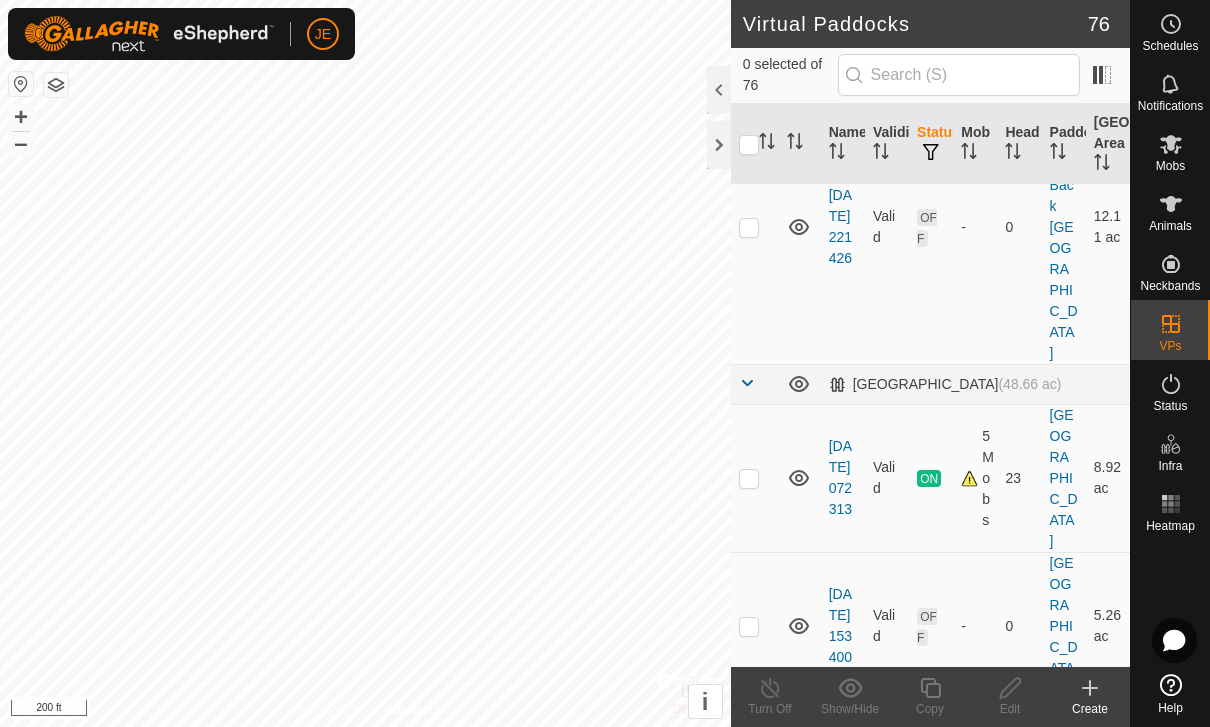 scroll, scrollTop: 9137, scrollLeft: 0, axis: vertical 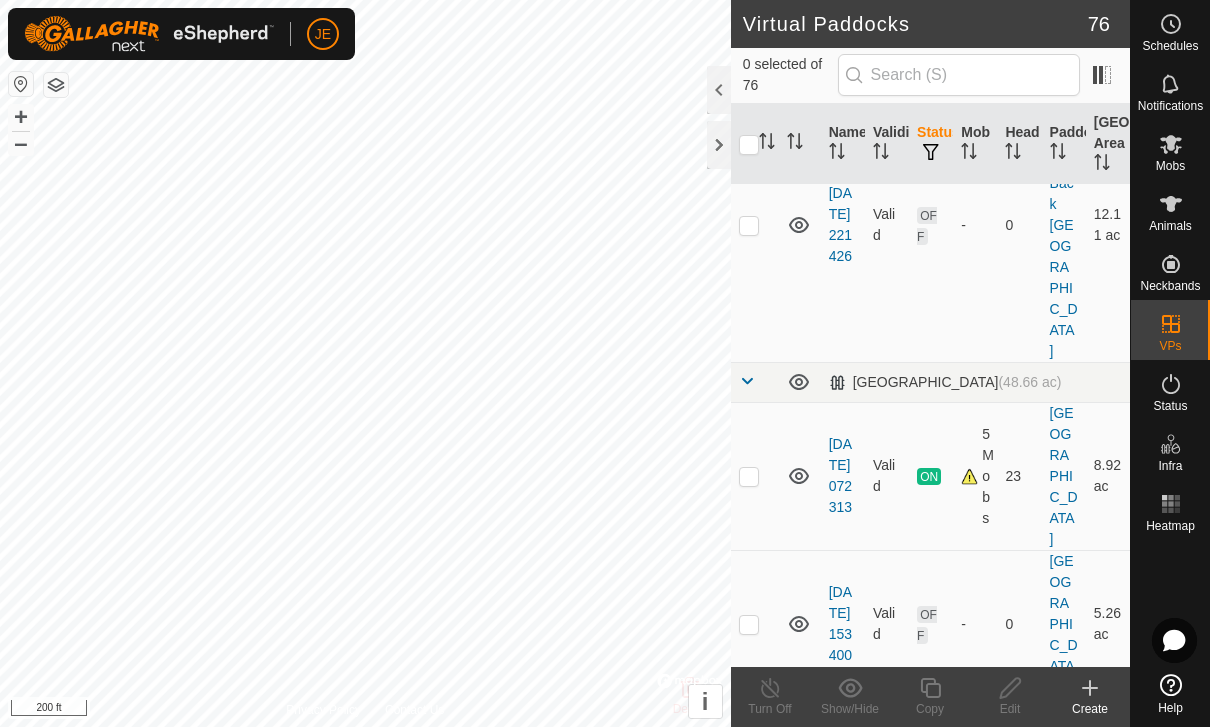 click at bounding box center [749, 1217] 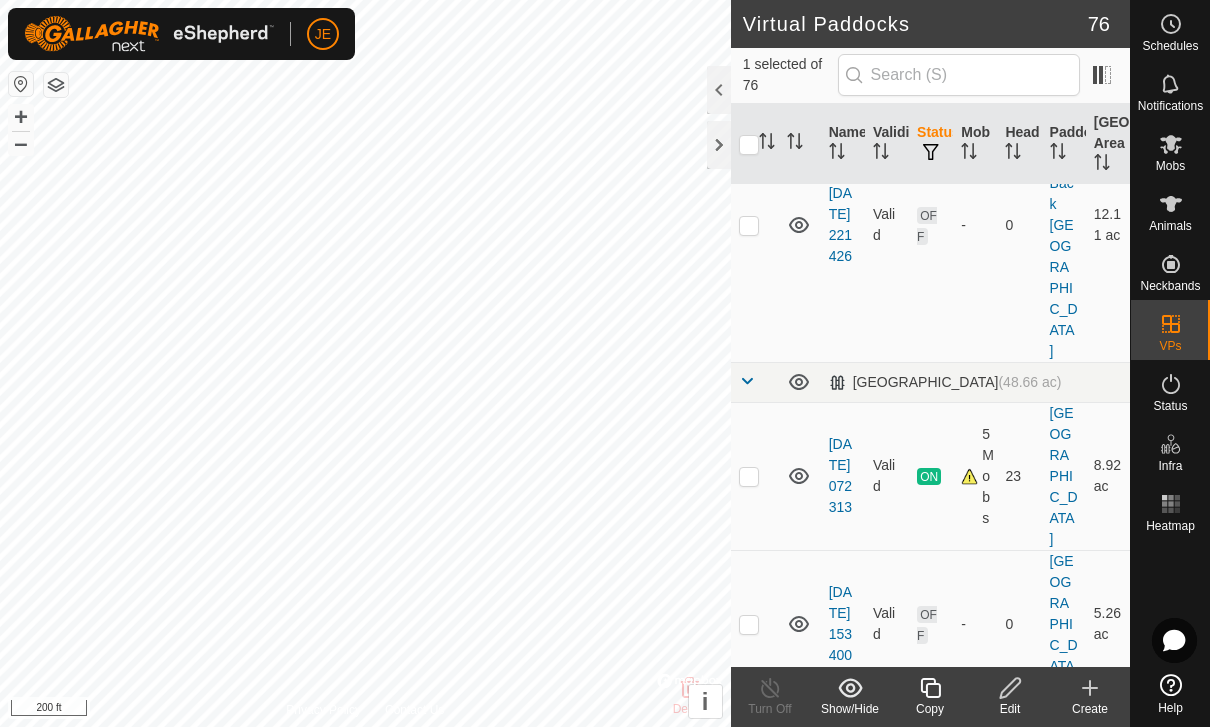 click at bounding box center (749, 1217) 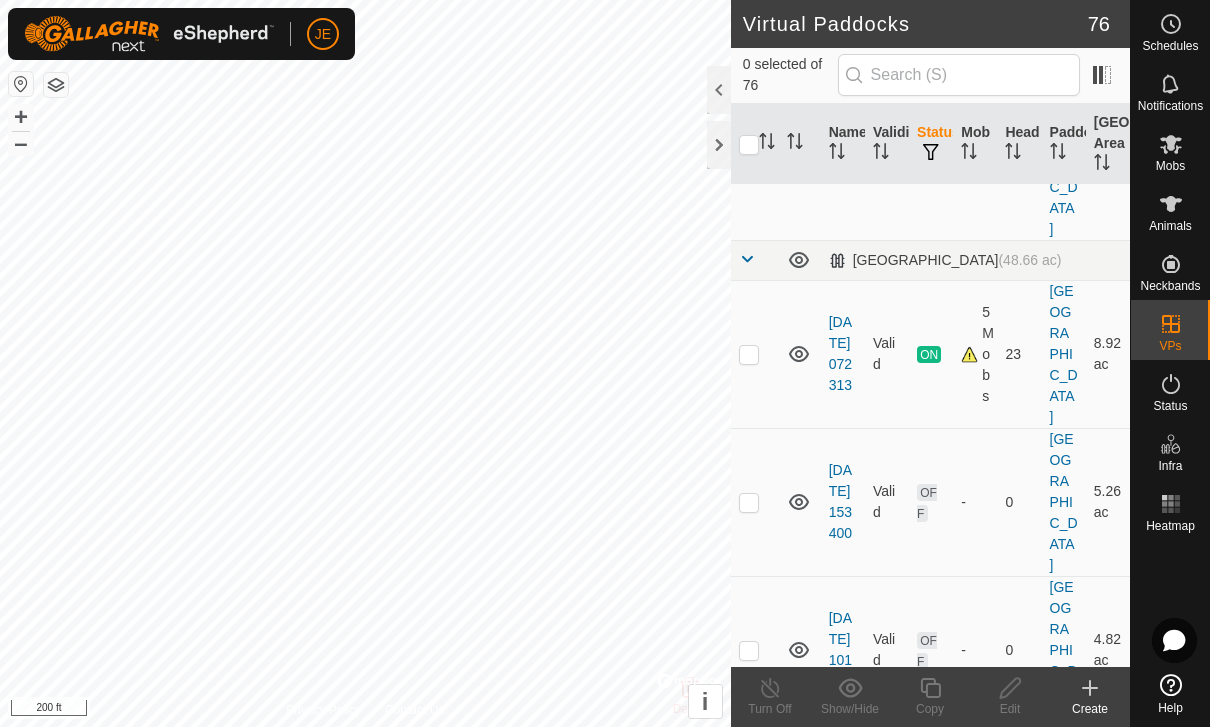scroll, scrollTop: 9264, scrollLeft: 0, axis: vertical 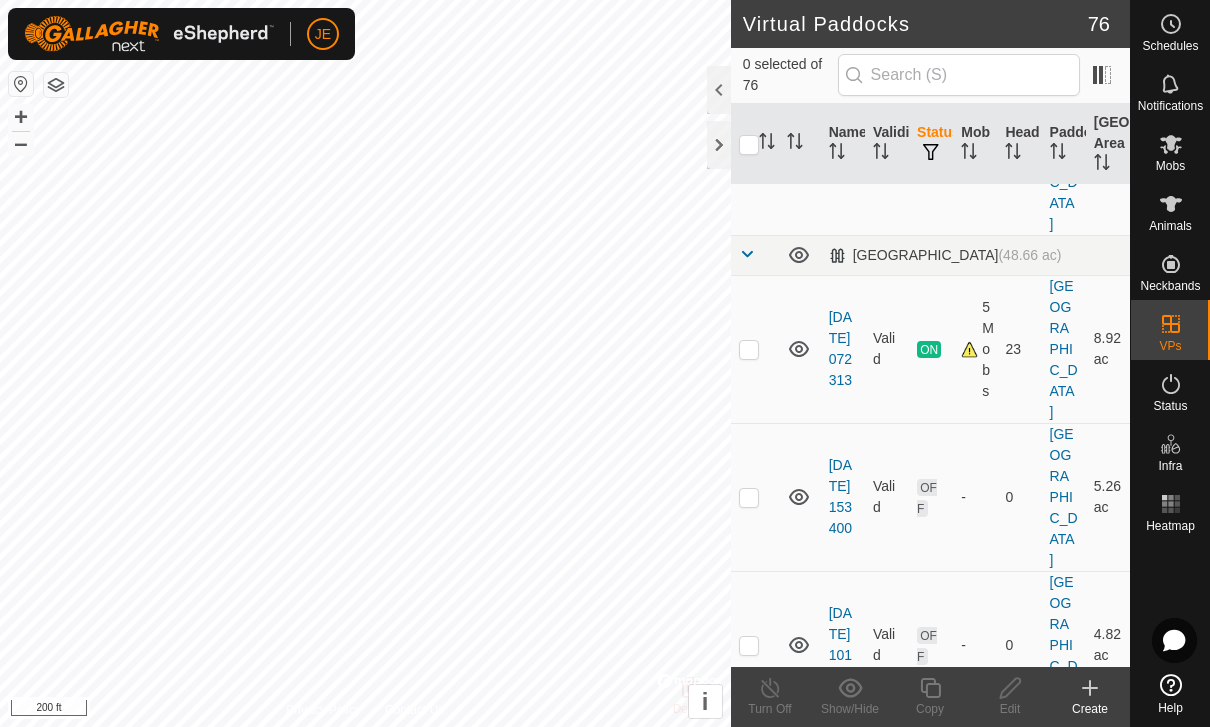 click at bounding box center [749, 1238] 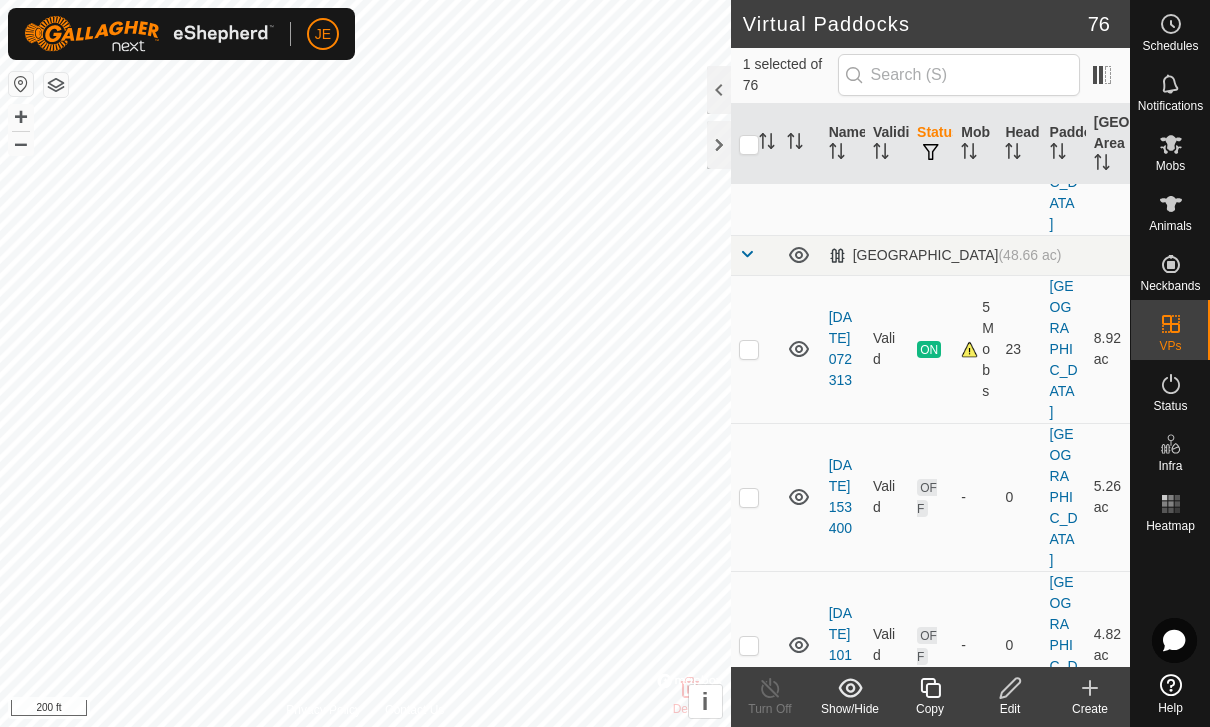 click at bounding box center [749, 1238] 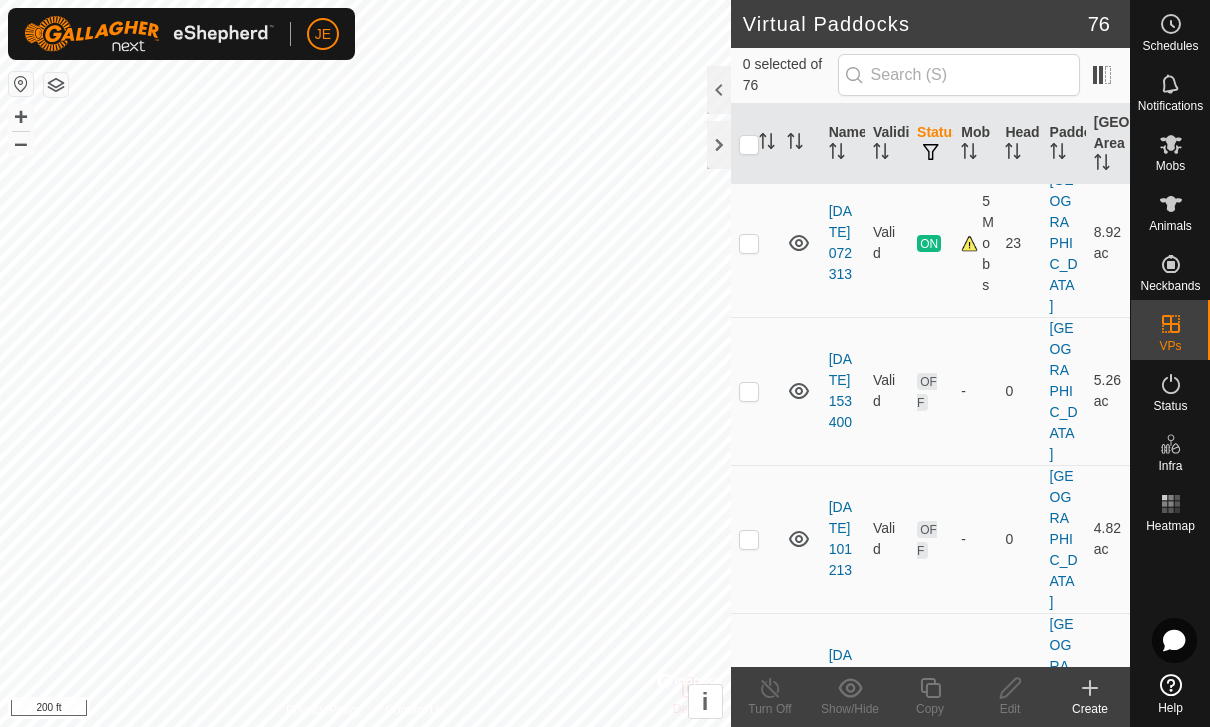 scroll, scrollTop: 9371, scrollLeft: 0, axis: vertical 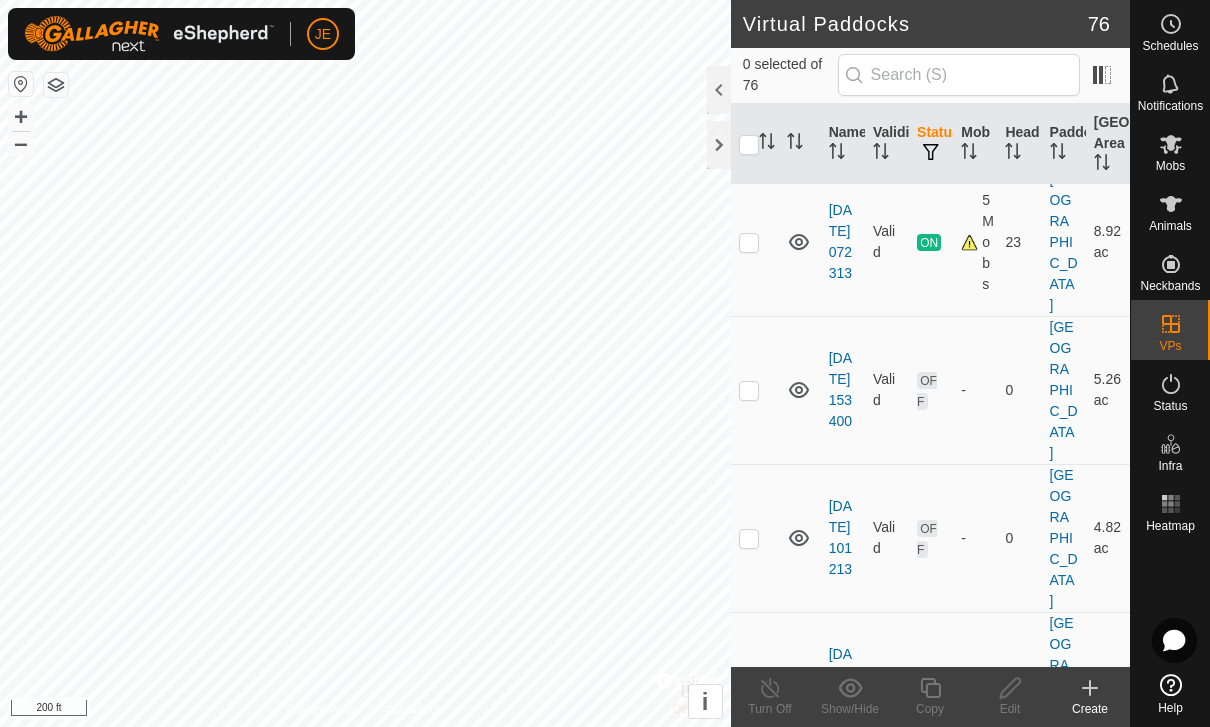 click at bounding box center [749, 1279] 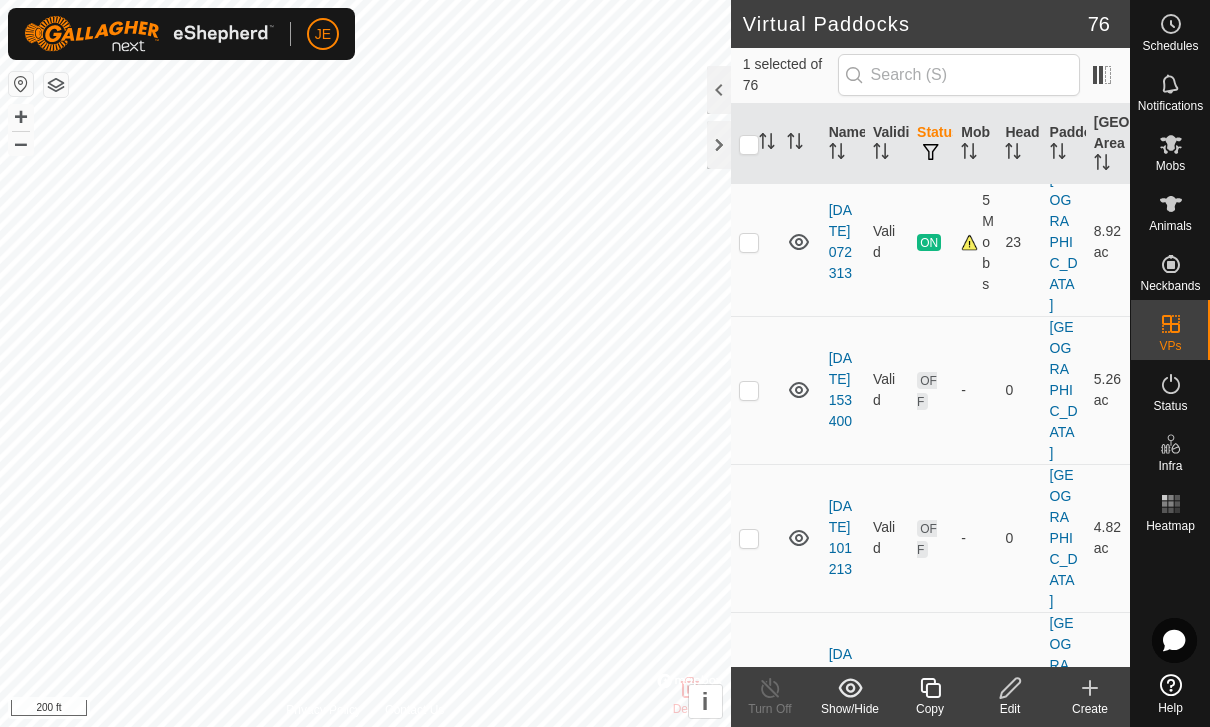 click at bounding box center [749, 1279] 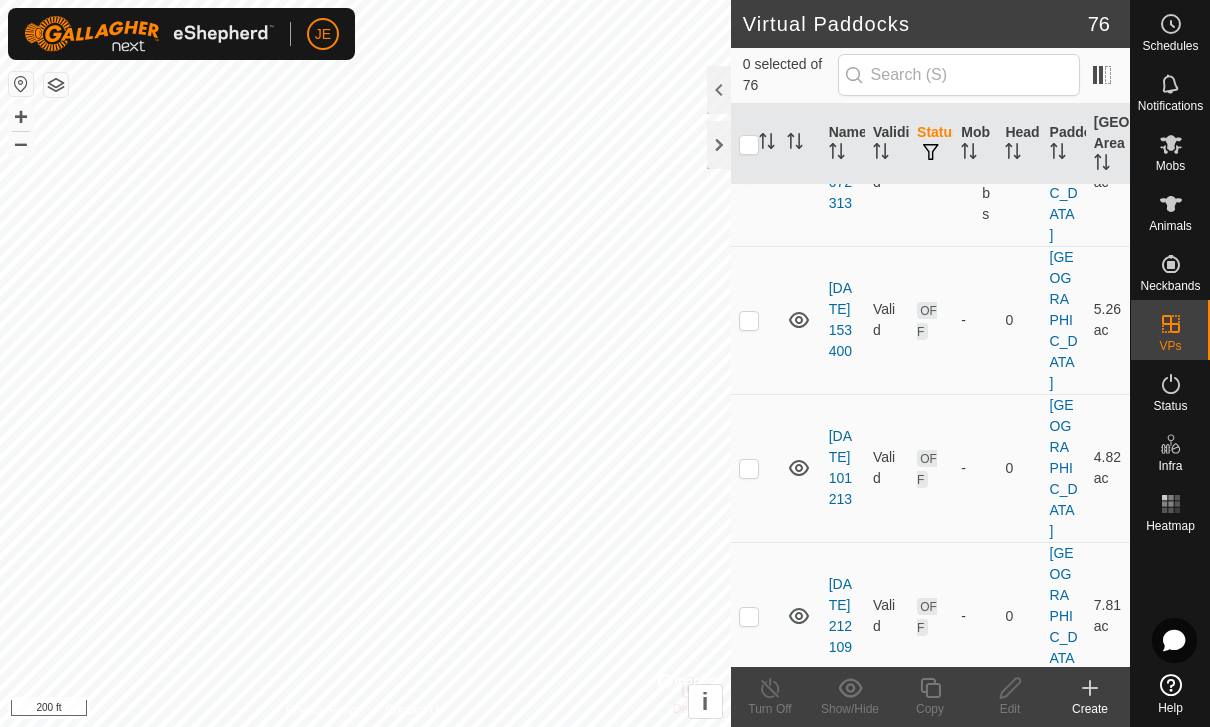 scroll, scrollTop: 9444, scrollLeft: 0, axis: vertical 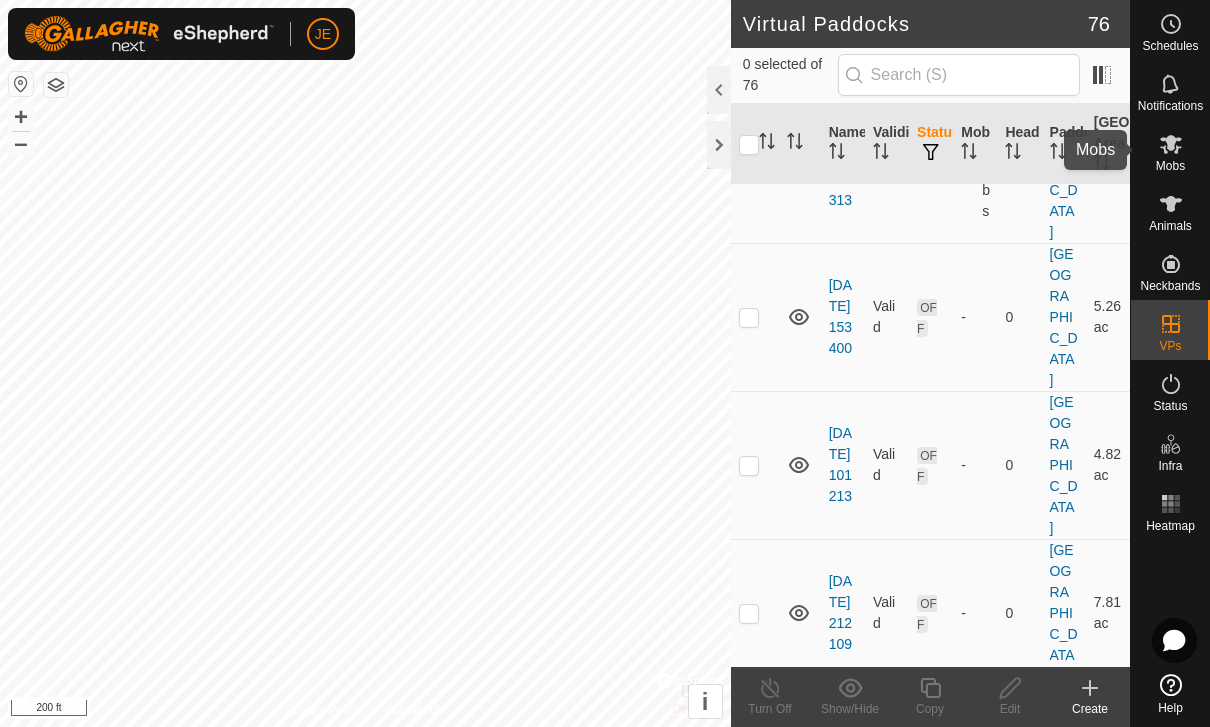click 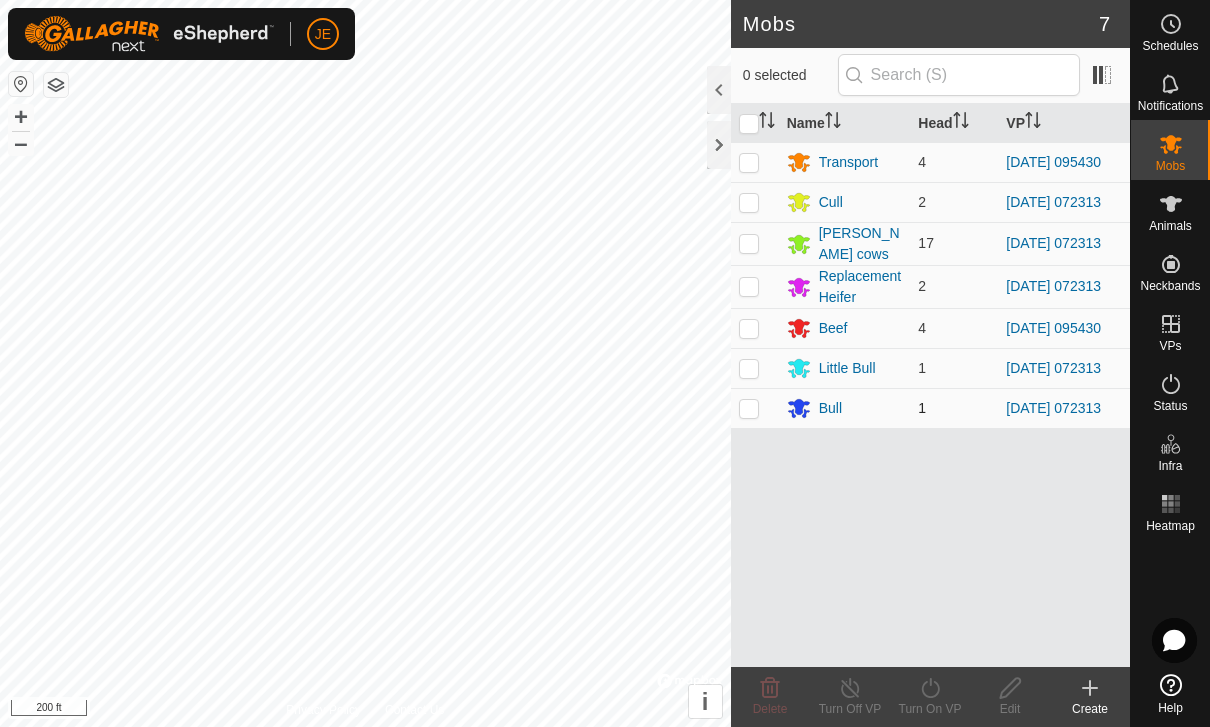 click at bounding box center (749, 408) 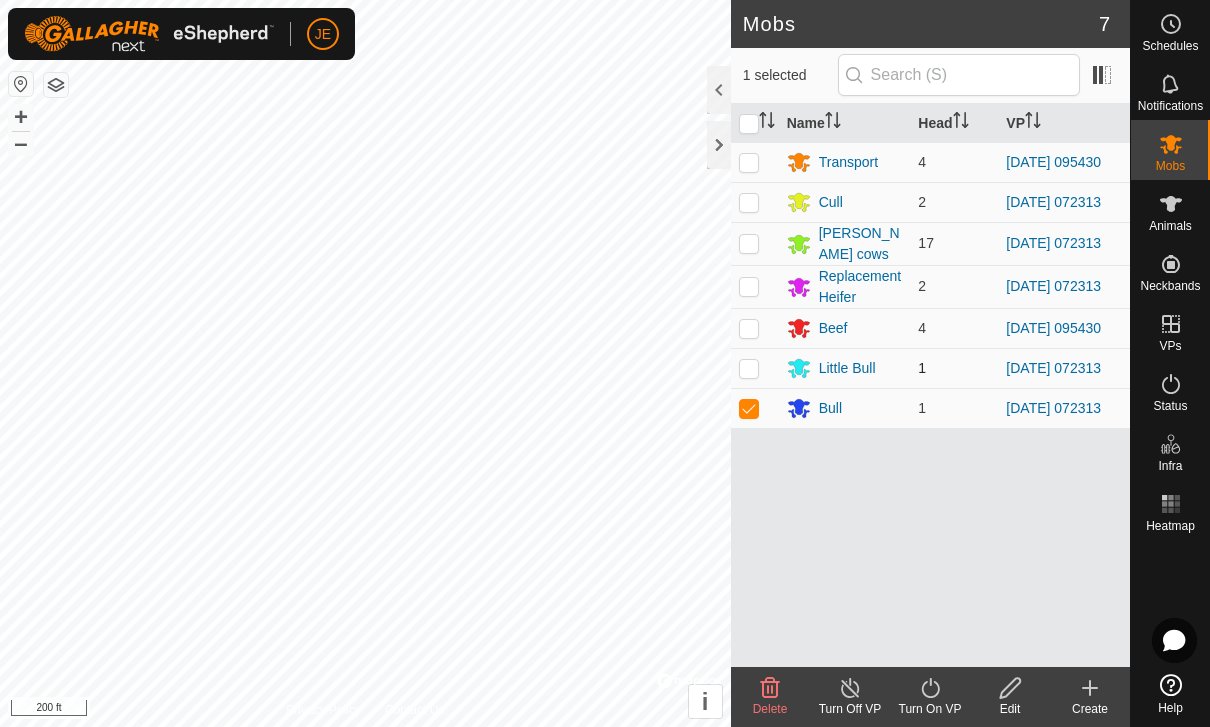 click at bounding box center [749, 368] 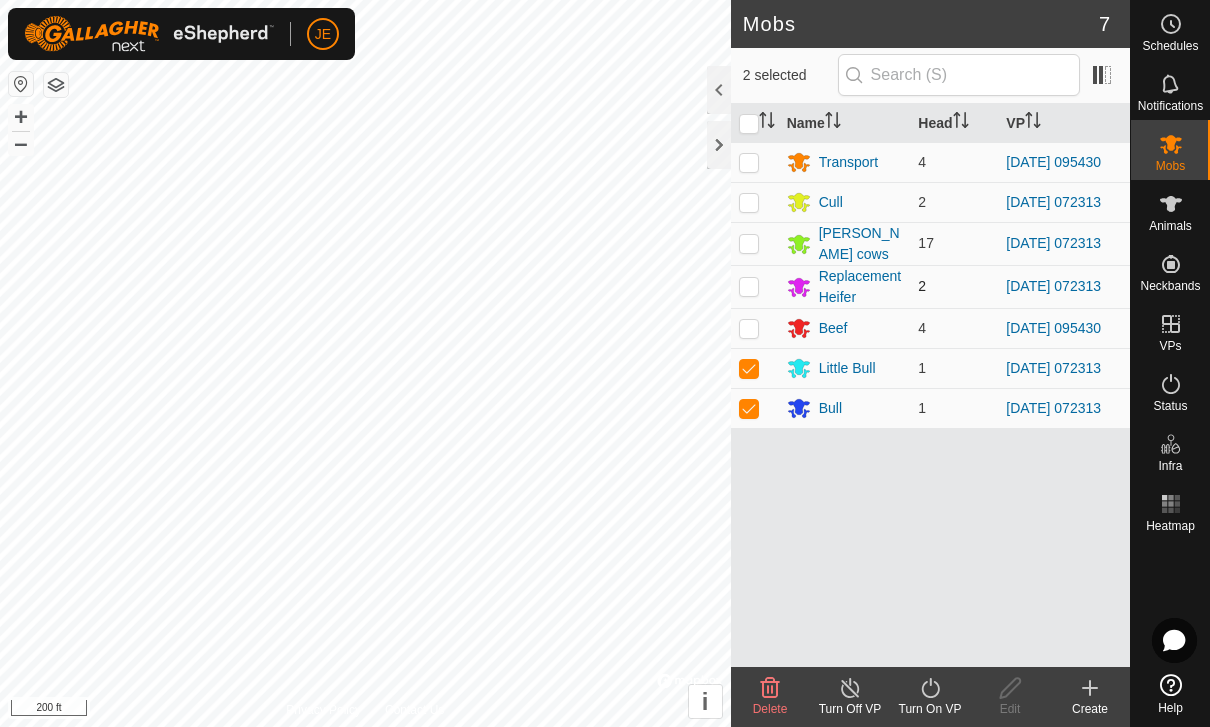 click at bounding box center (755, 286) 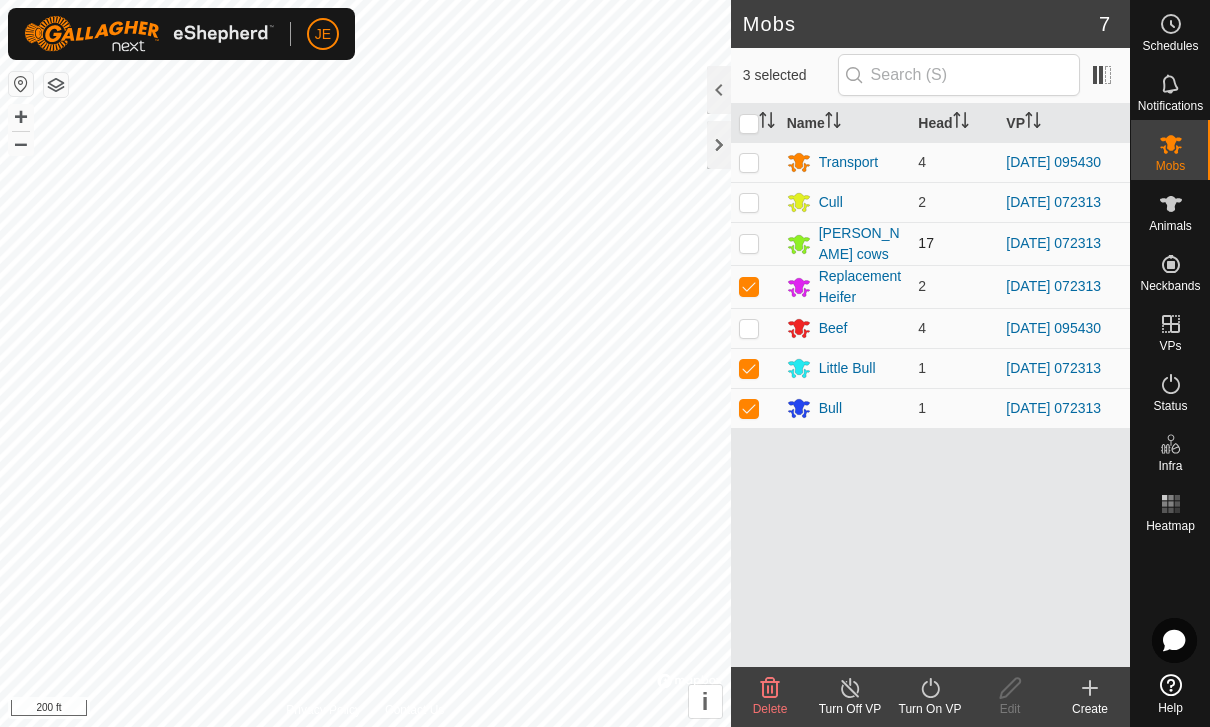 click at bounding box center (749, 243) 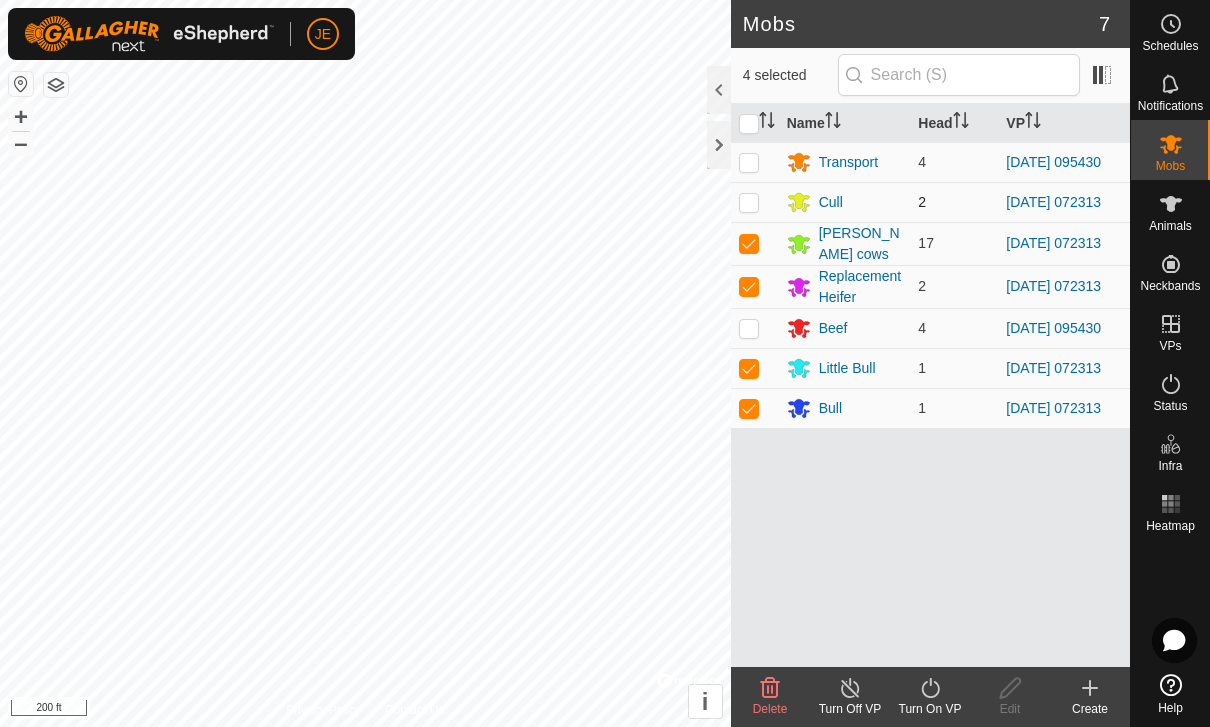 click at bounding box center (749, 202) 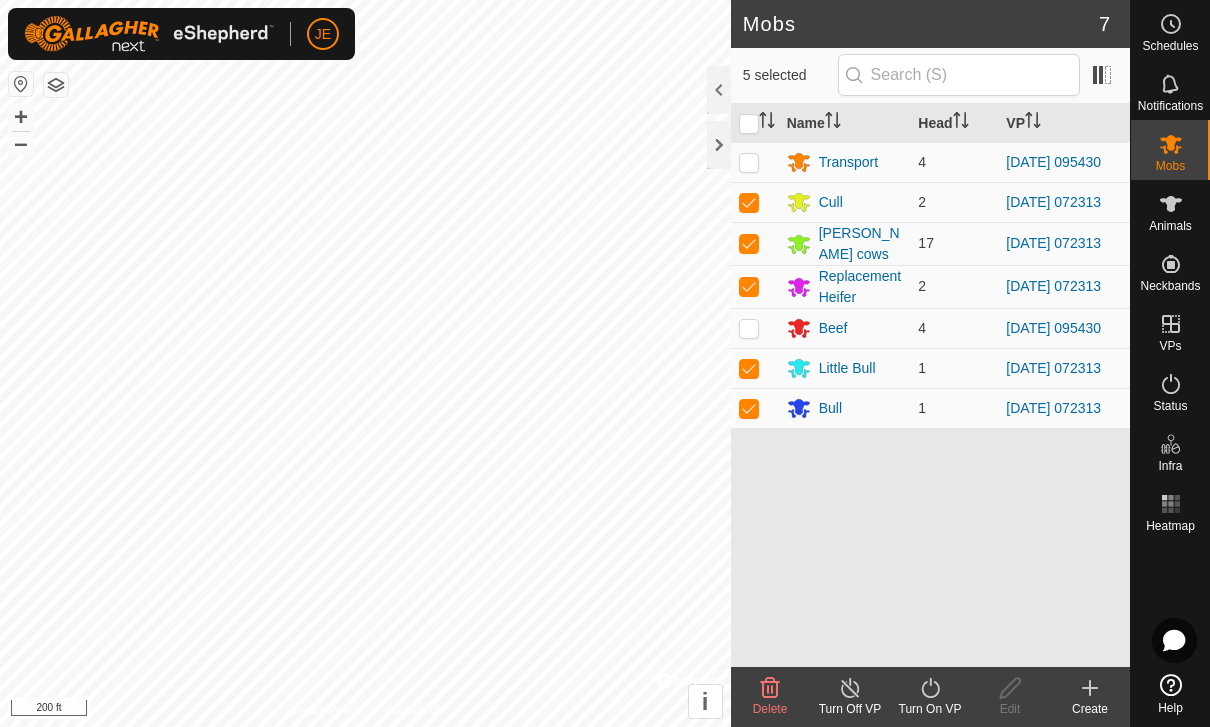 click 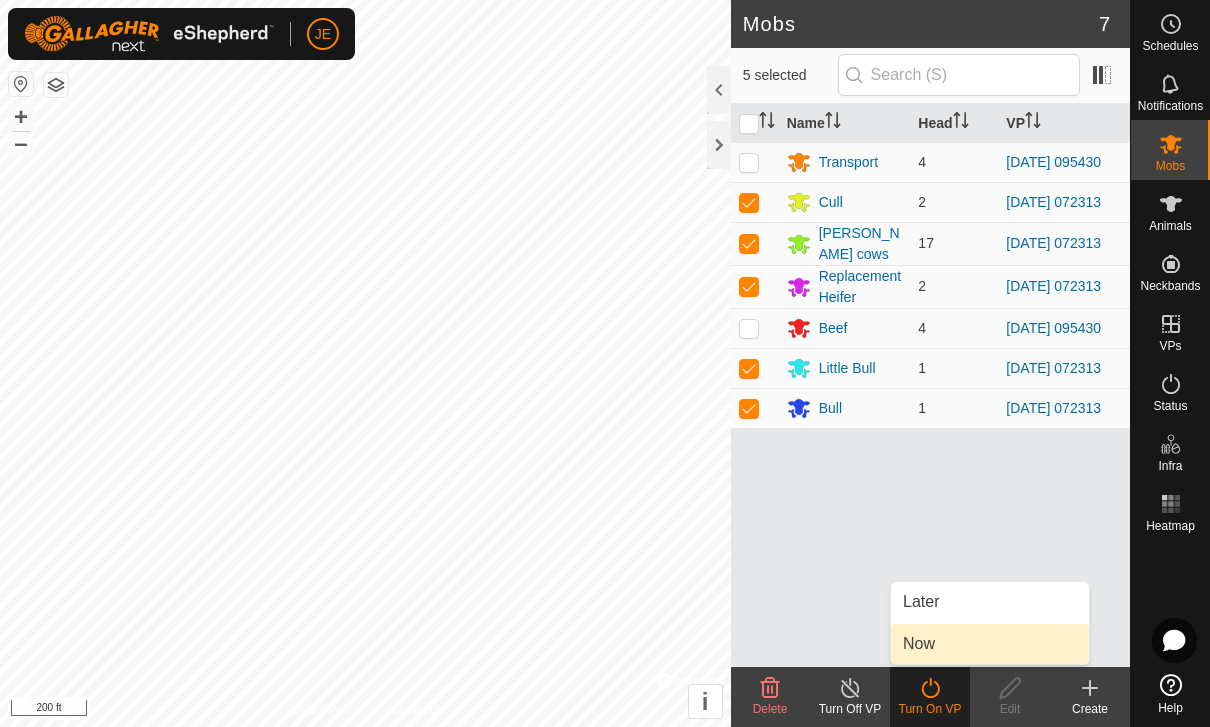 click on "Now" at bounding box center [990, 644] 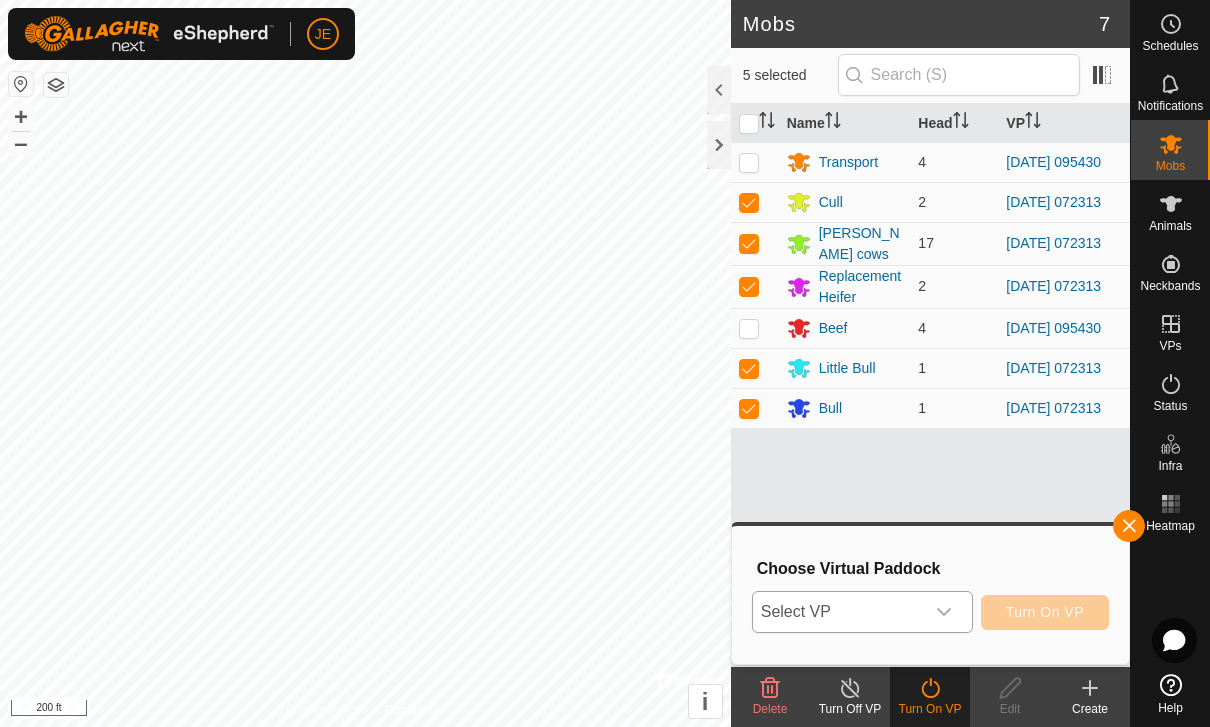 click 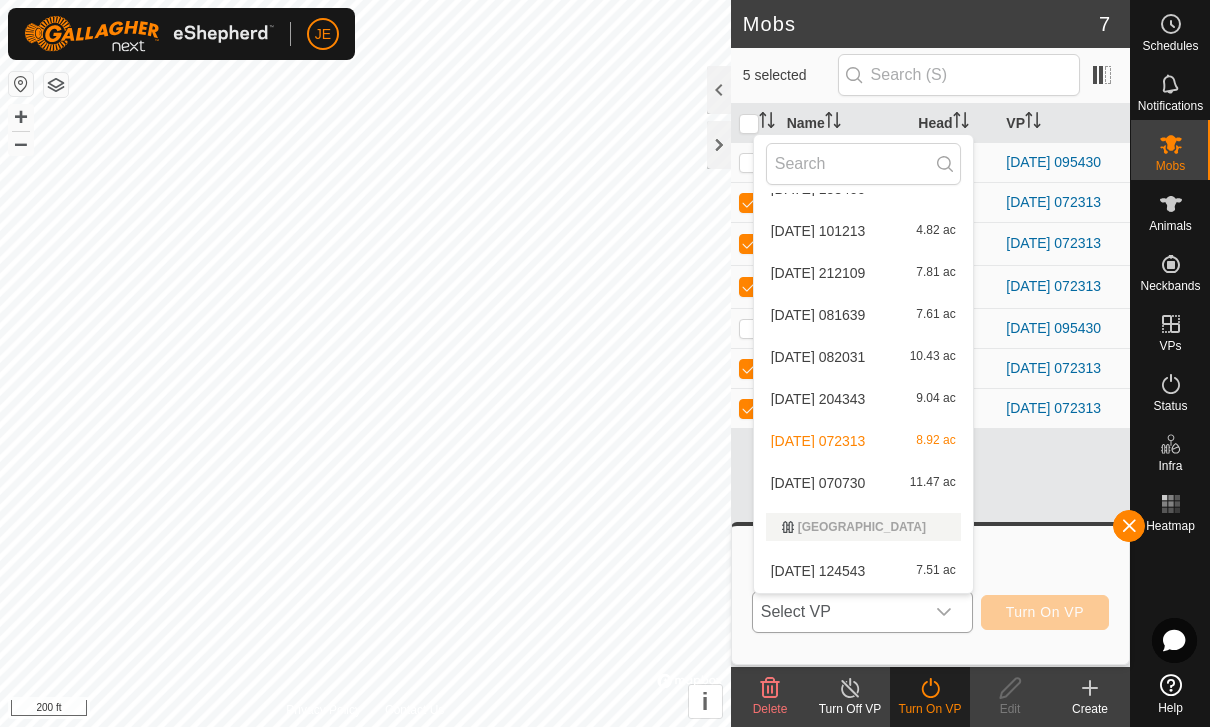 scroll, scrollTop: 2765, scrollLeft: 0, axis: vertical 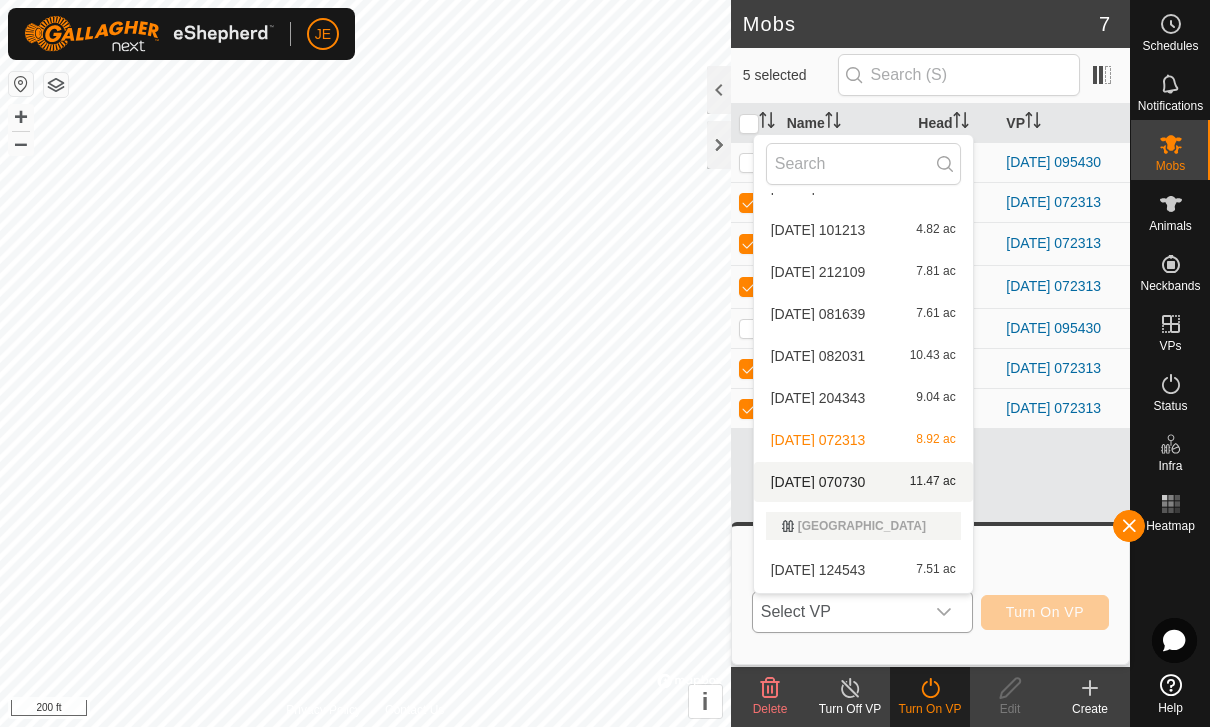 click on "[DATE] 070730" at bounding box center [818, 482] 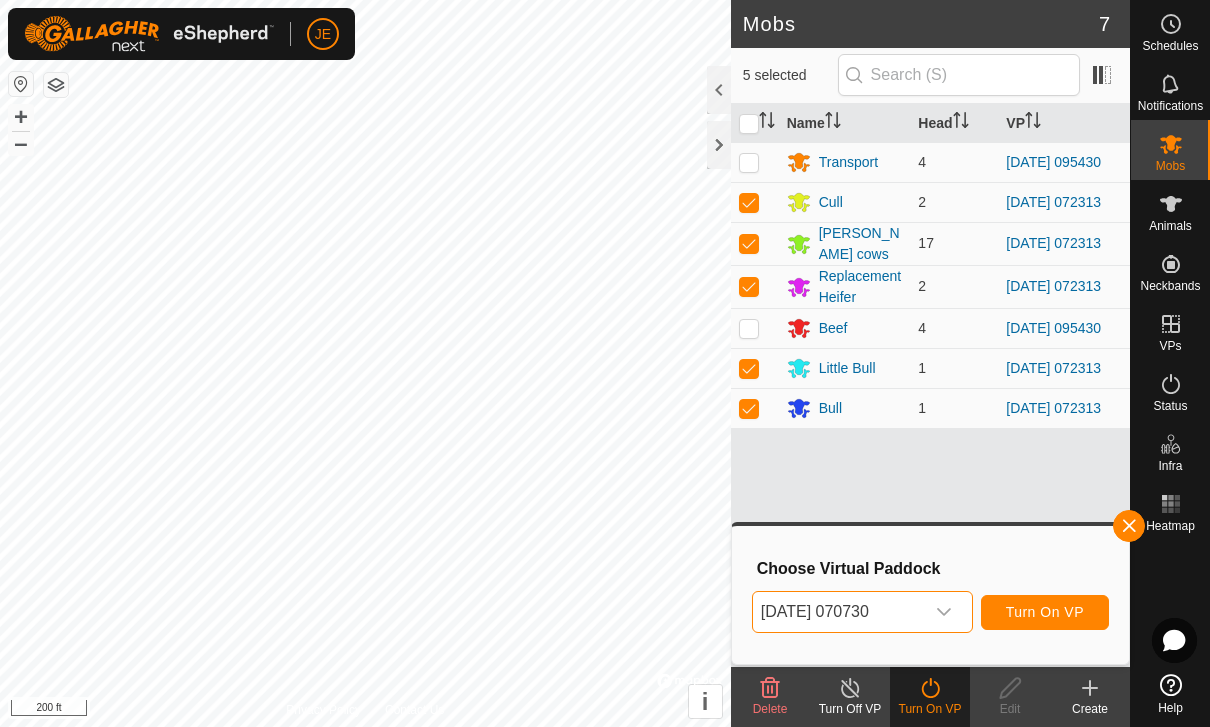 click on "Turn On VP" at bounding box center [1045, 612] 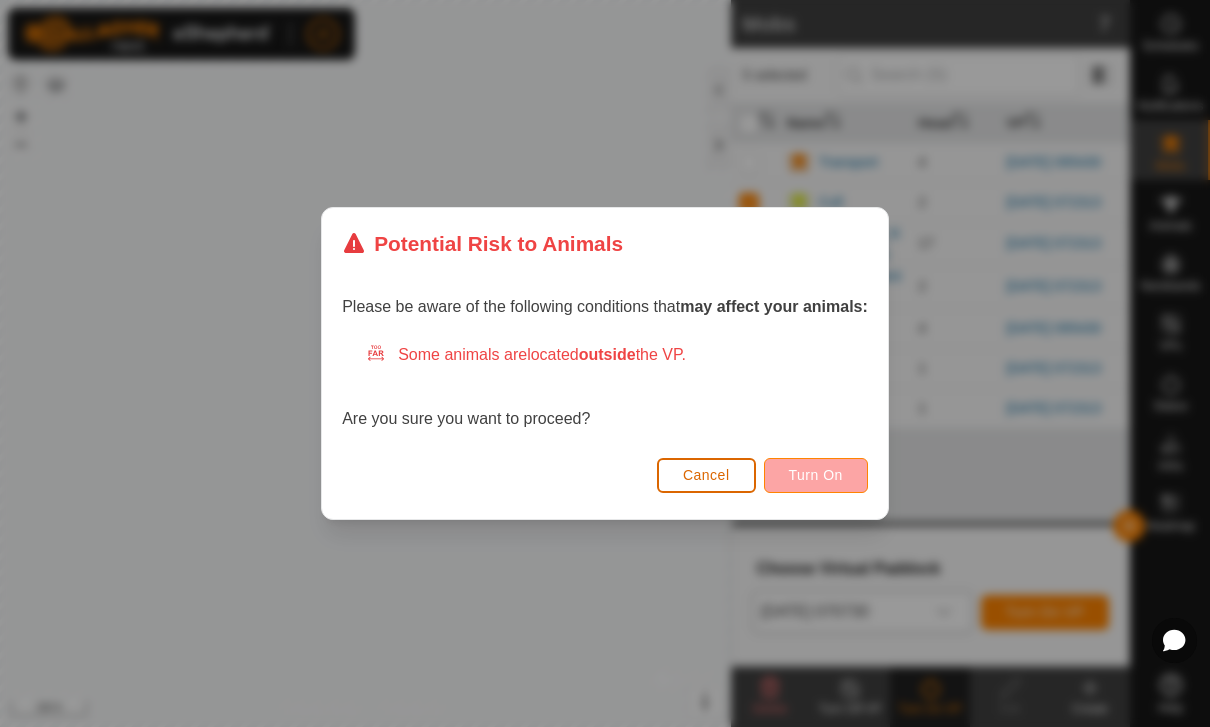 click on "Turn On" at bounding box center (816, 475) 